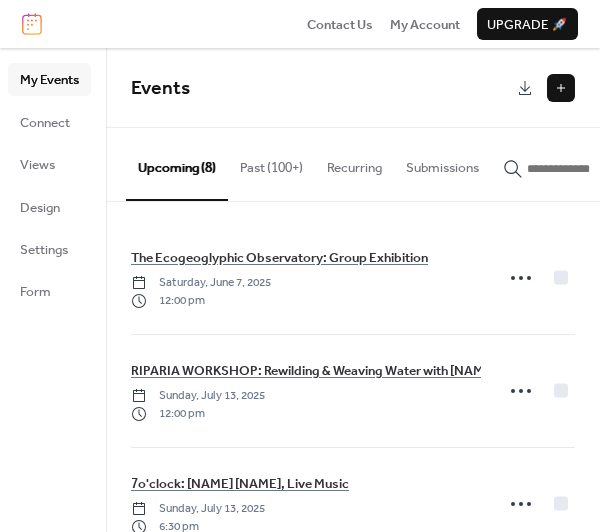 scroll, scrollTop: 0, scrollLeft: 0, axis: both 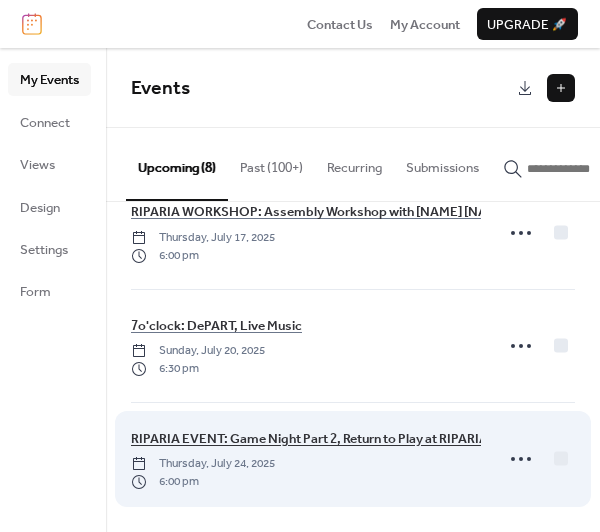 click on "RIPARIA EVENT: Game Night Part 2, Return to Play at RIPARIA, with [NAME] [NAME]" at bounding box center [373, 439] 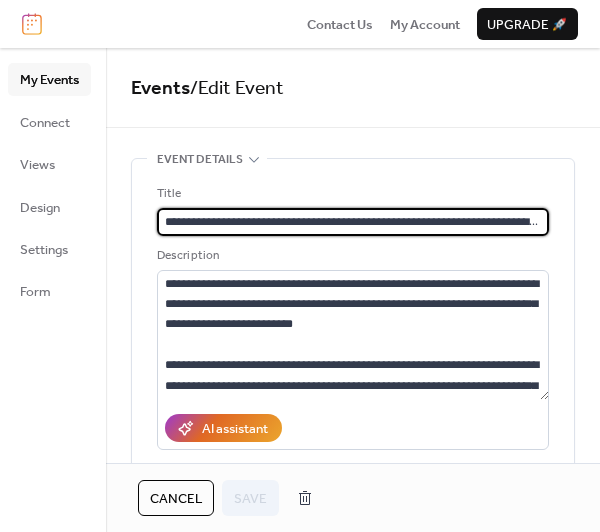 scroll, scrollTop: 0, scrollLeft: 45, axis: horizontal 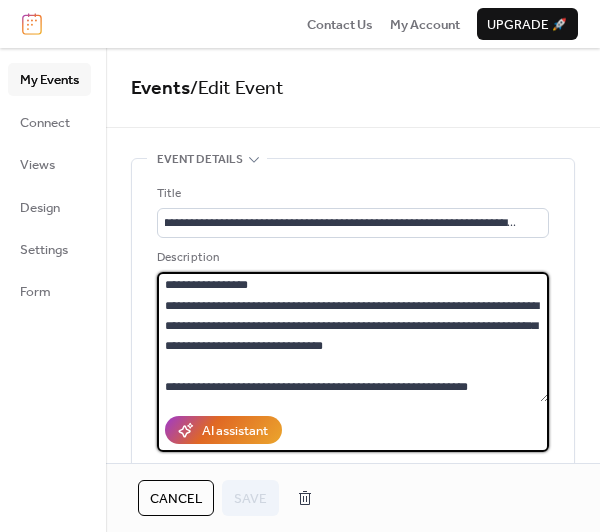 click on "**********" at bounding box center (353, 337) 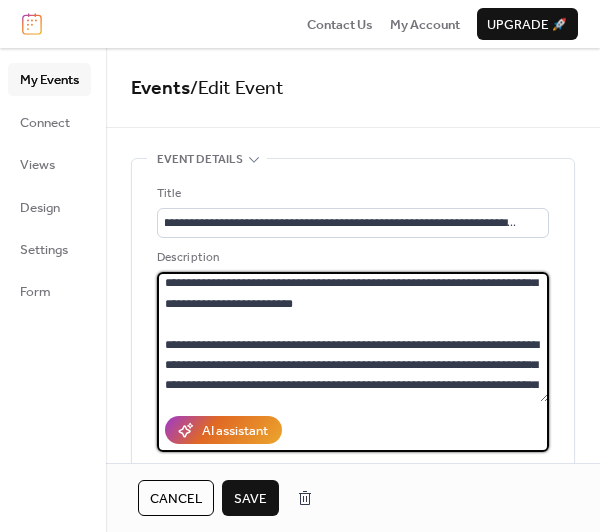 scroll, scrollTop: 3, scrollLeft: 0, axis: vertical 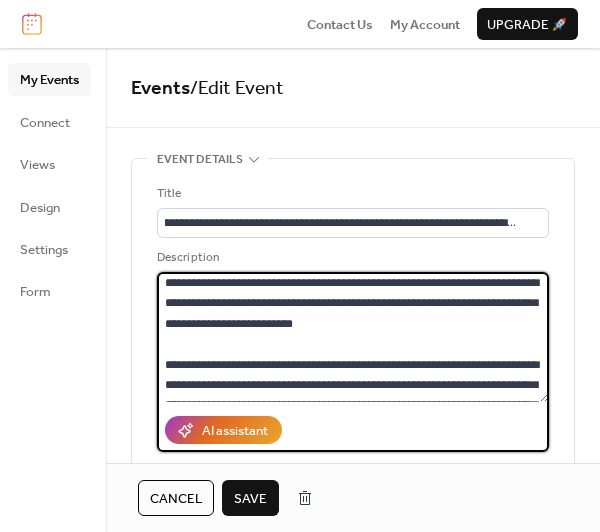 type on "**********" 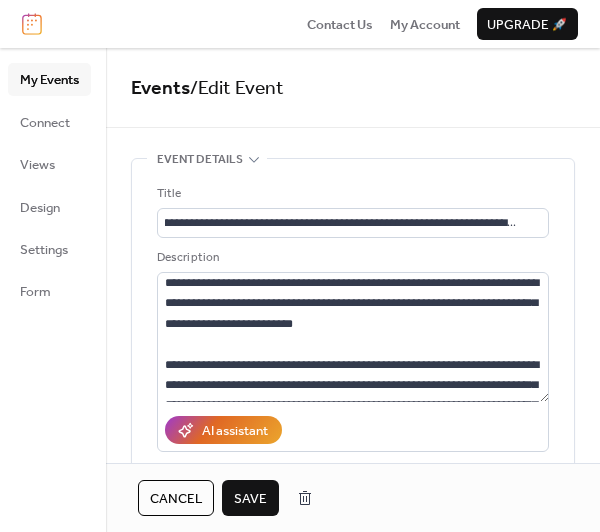 click on "Save" at bounding box center [250, 499] 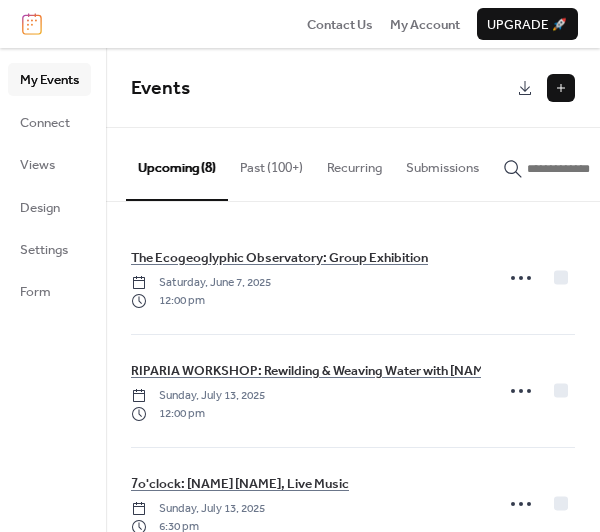 click at bounding box center (561, 88) 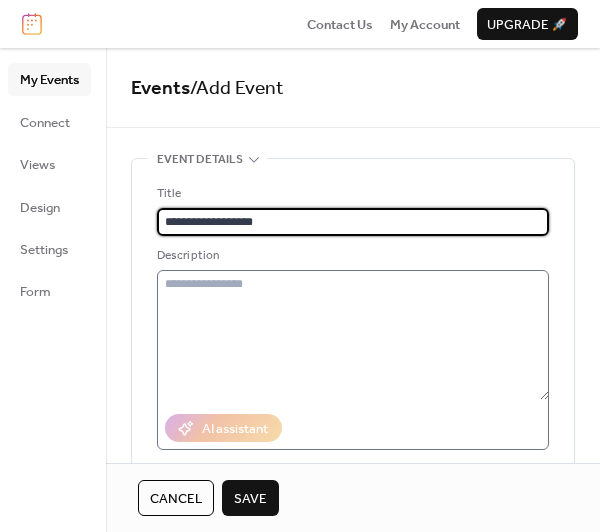 type on "**********" 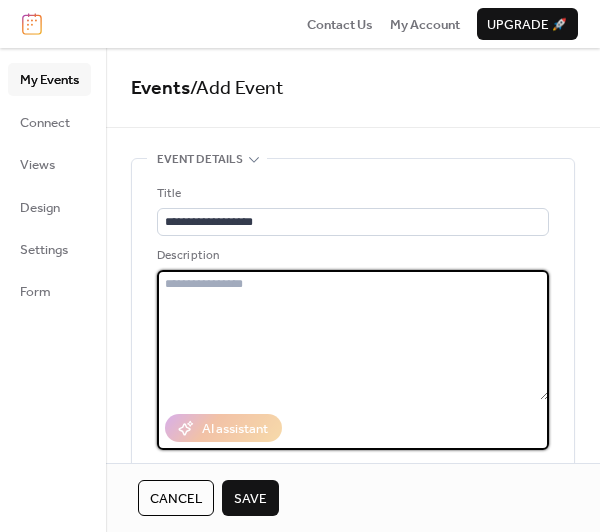click at bounding box center (353, 335) 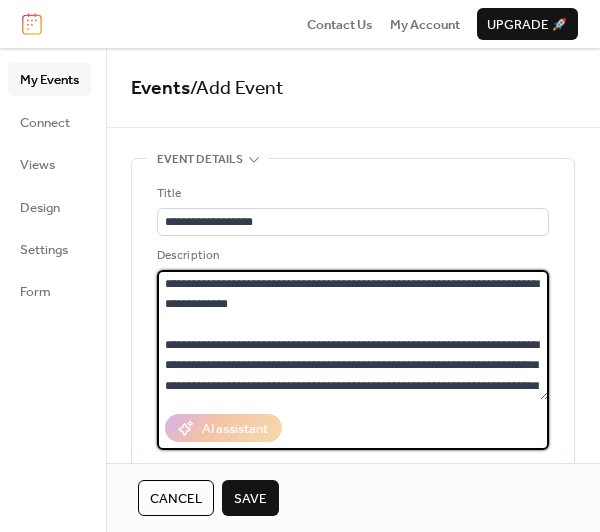 scroll, scrollTop: 181, scrollLeft: 0, axis: vertical 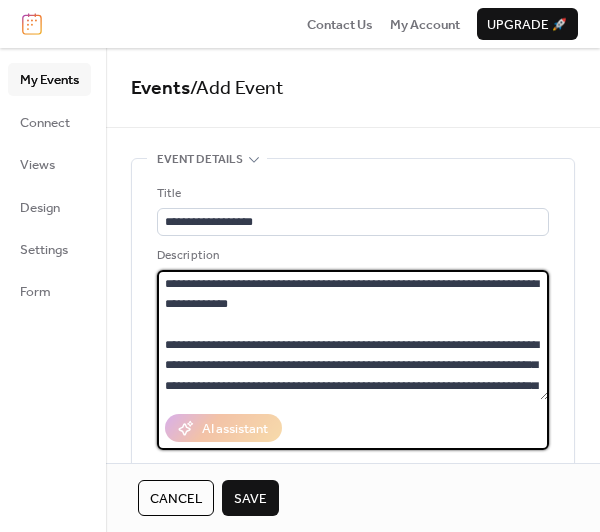 drag, startPoint x: 274, startPoint y: 286, endPoint x: 340, endPoint y: 306, distance: 68.96376 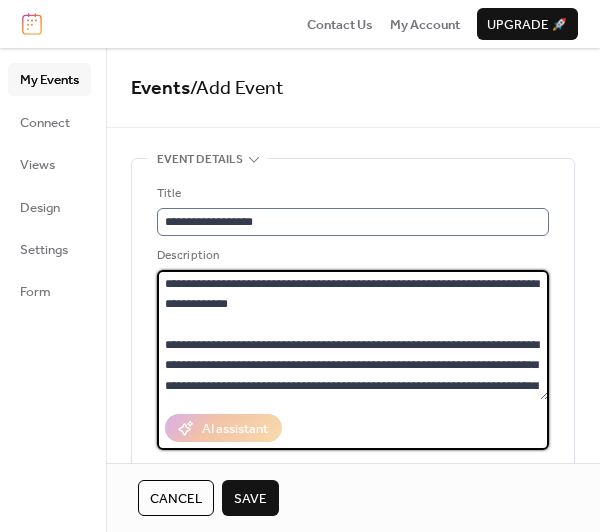 type on "**********" 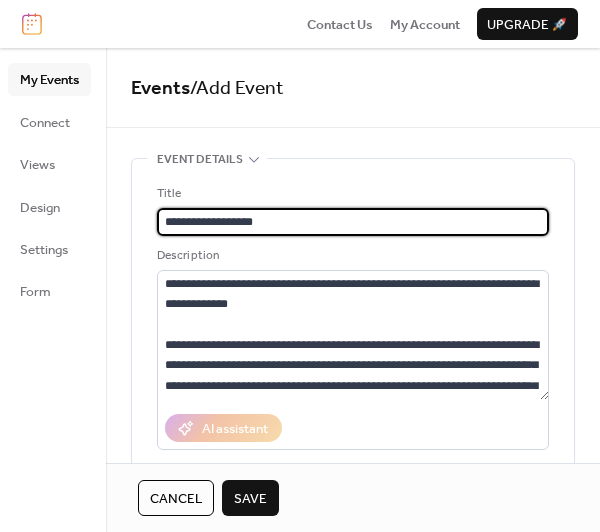 click on "**********" at bounding box center (353, 222) 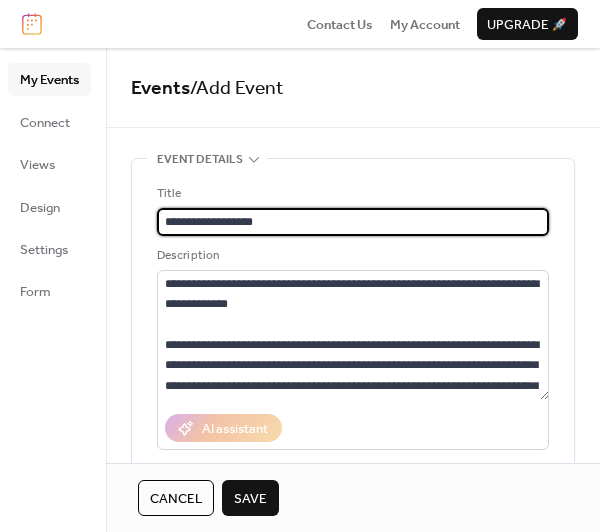 paste on "**********" 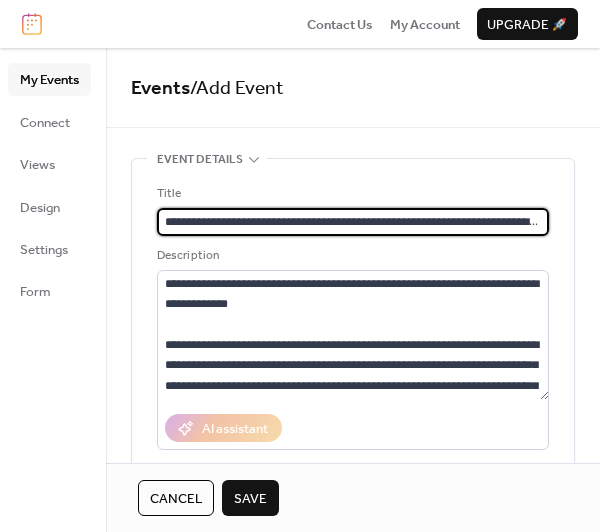 scroll, scrollTop: 0, scrollLeft: 84, axis: horizontal 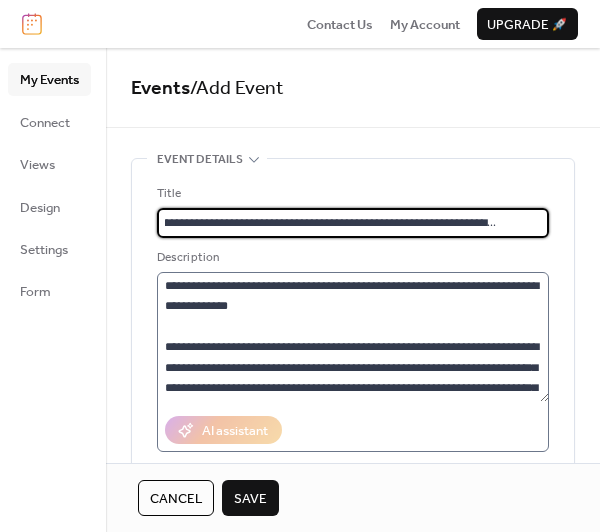 type on "**********" 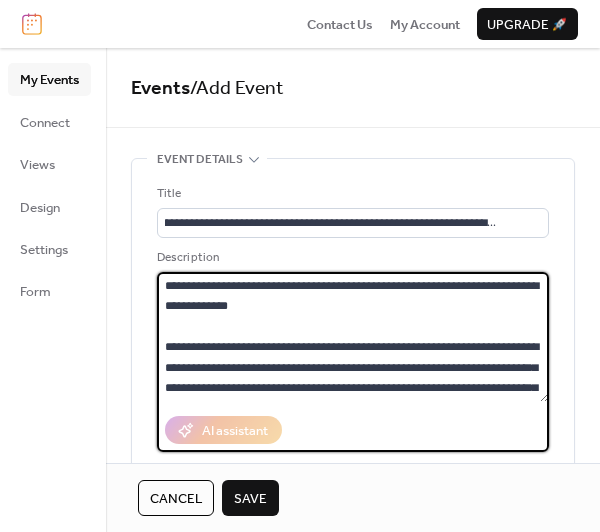 drag, startPoint x: 259, startPoint y: 308, endPoint x: 165, endPoint y: 289, distance: 95.90099 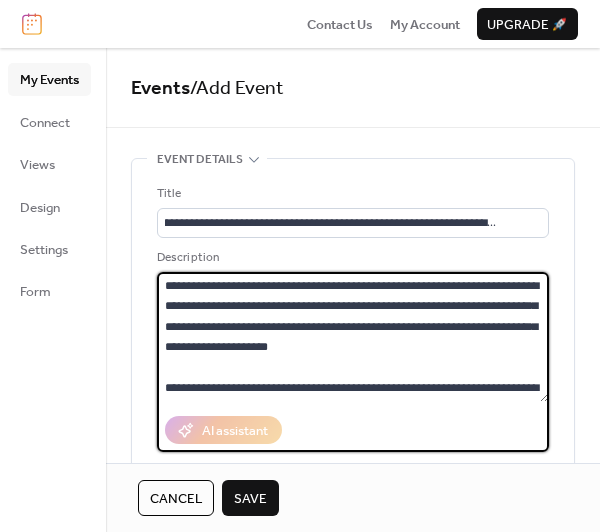 scroll, scrollTop: 395, scrollLeft: 0, axis: vertical 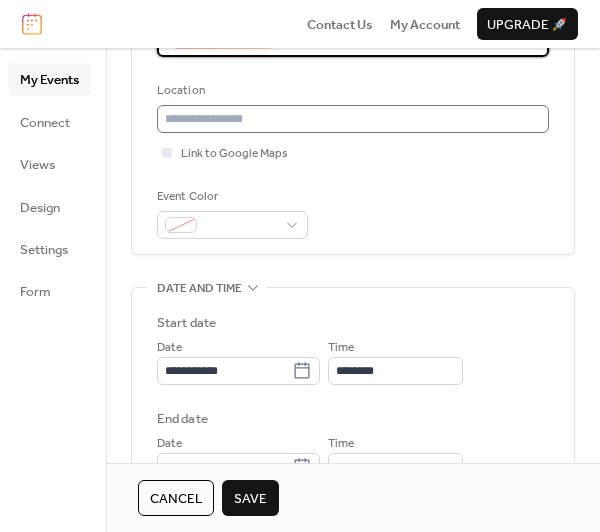 type on "**********" 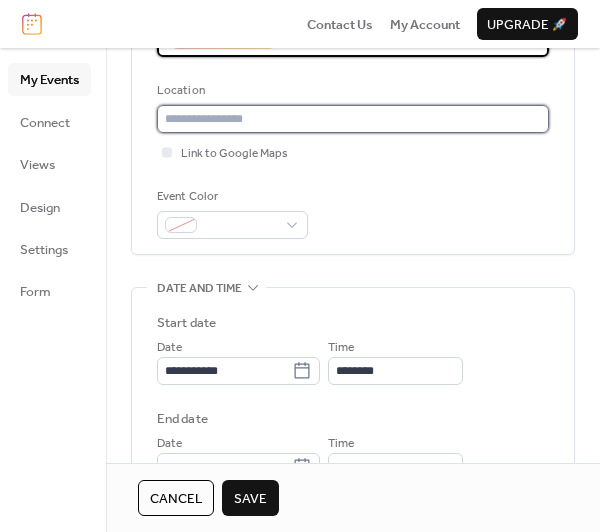click at bounding box center [353, 119] 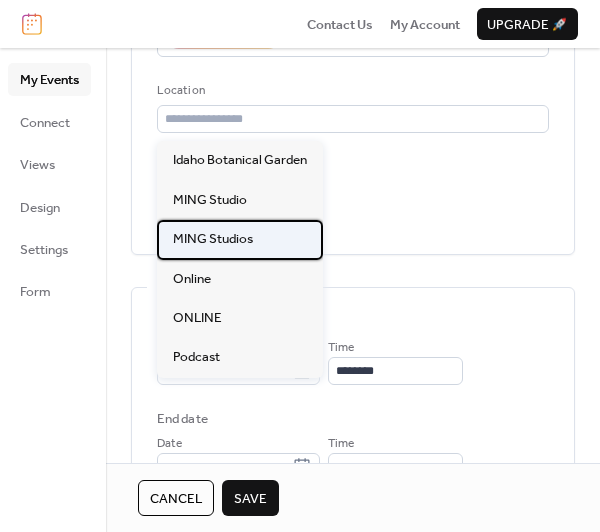 click on "MING Studios" at bounding box center (240, 239) 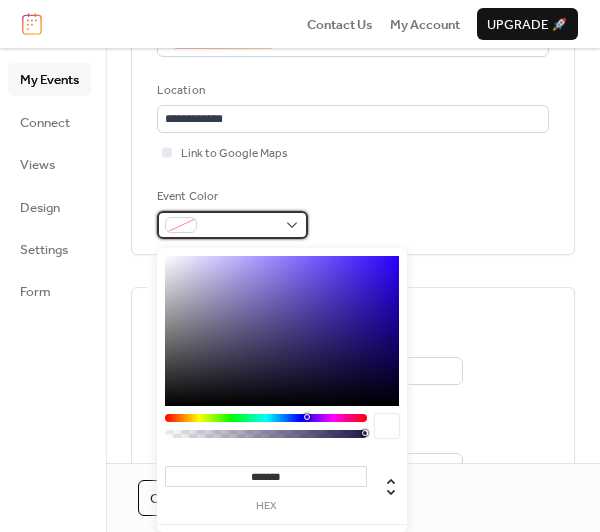 click at bounding box center (232, 225) 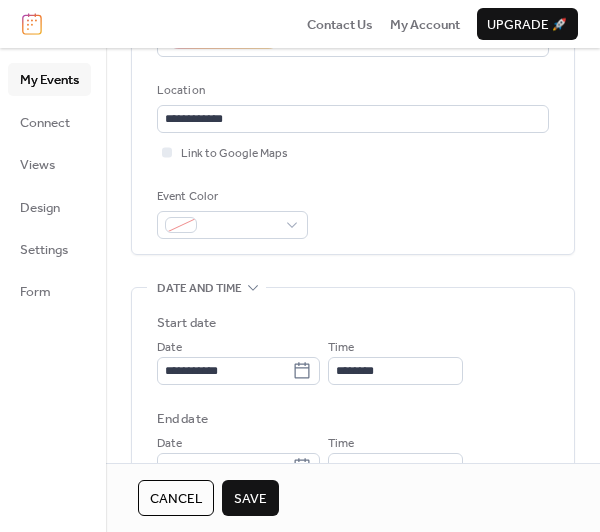 click on "**********" at bounding box center (353, 14) 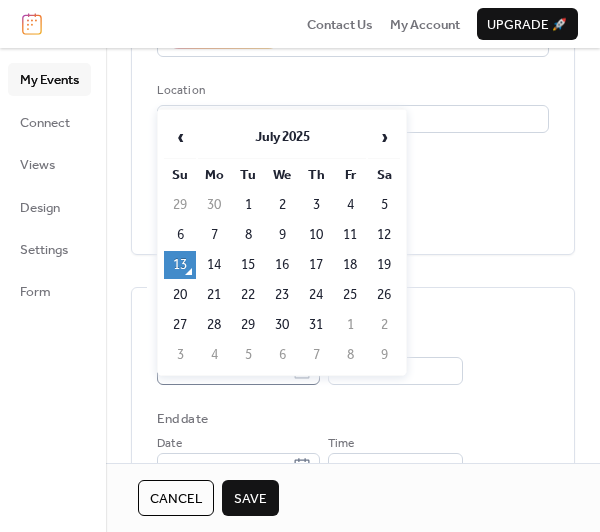 click 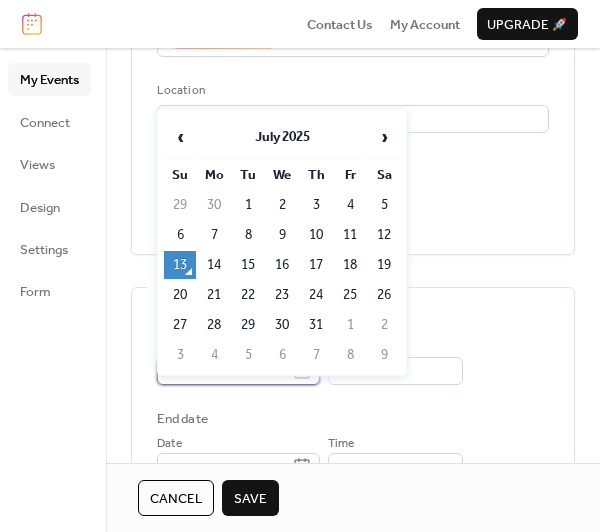 click on "**********" at bounding box center [224, 371] 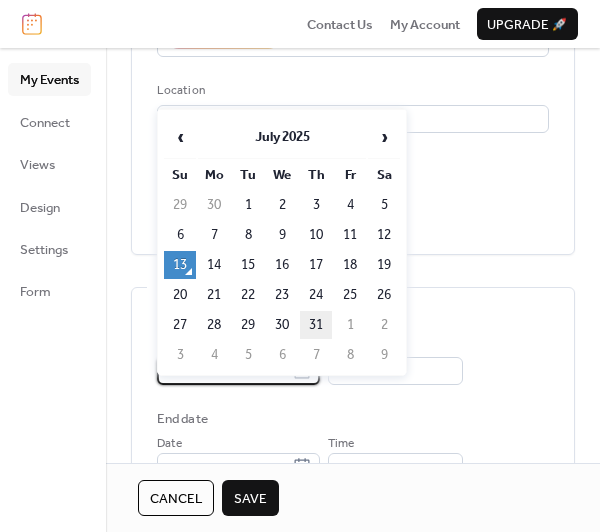 click on "31" at bounding box center (316, 325) 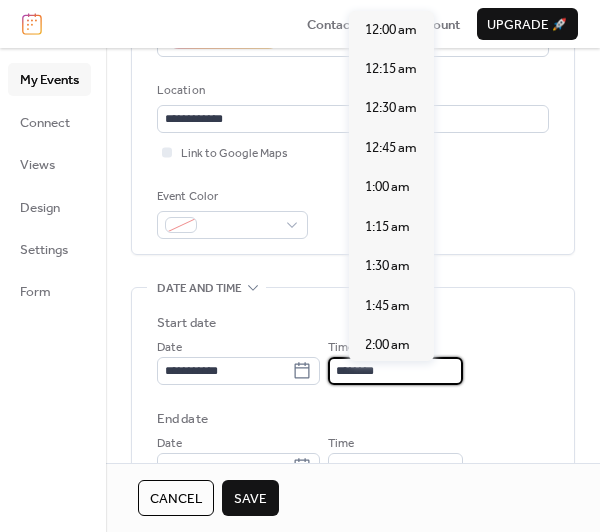 click on "********" at bounding box center (395, 371) 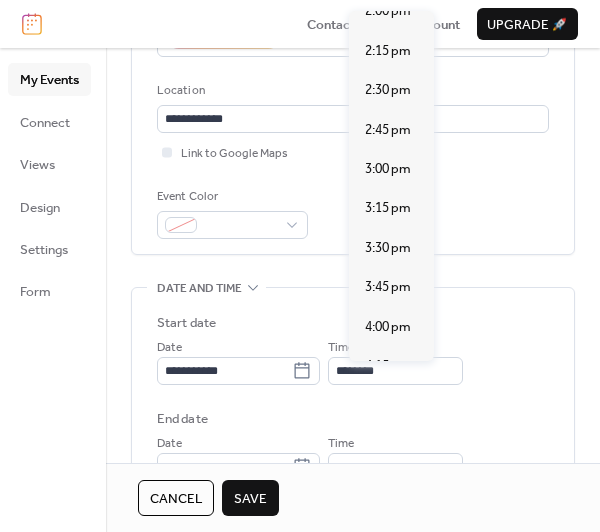 scroll, scrollTop: 2543, scrollLeft: 0, axis: vertical 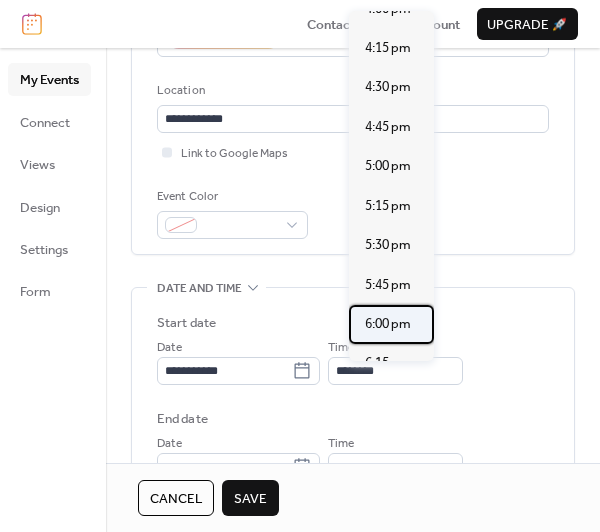 click on "6:00 pm" at bounding box center [388, 324] 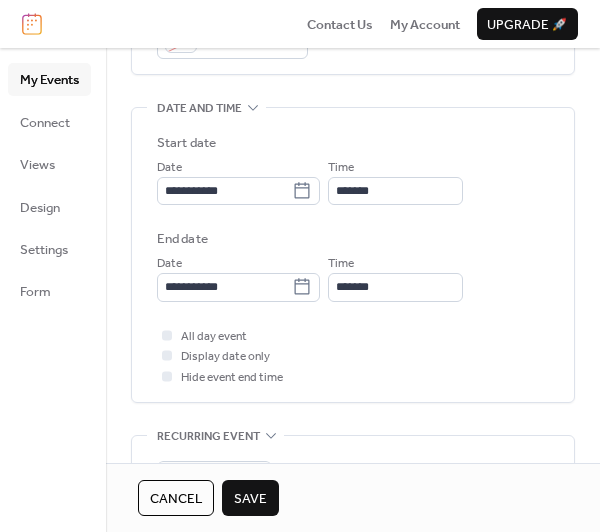 scroll, scrollTop: 605, scrollLeft: 0, axis: vertical 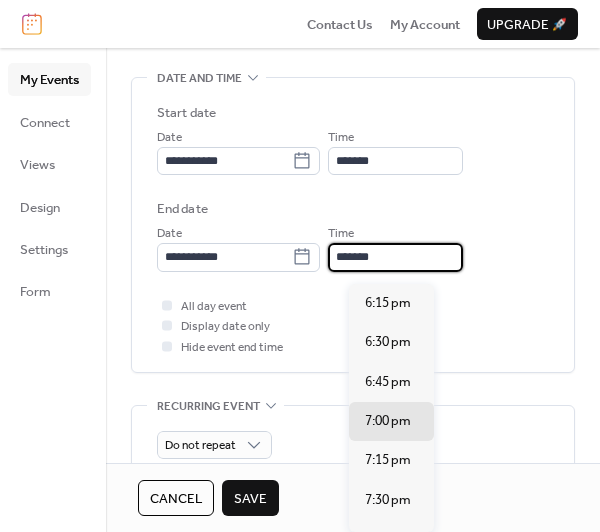 click on "*******" at bounding box center (395, 257) 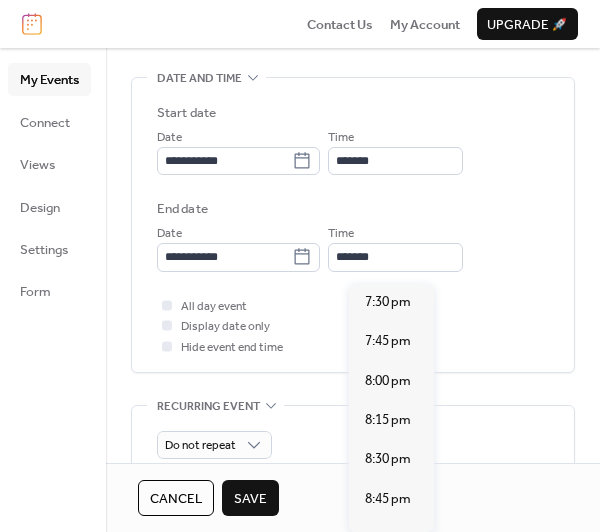 scroll, scrollTop: 223, scrollLeft: 0, axis: vertical 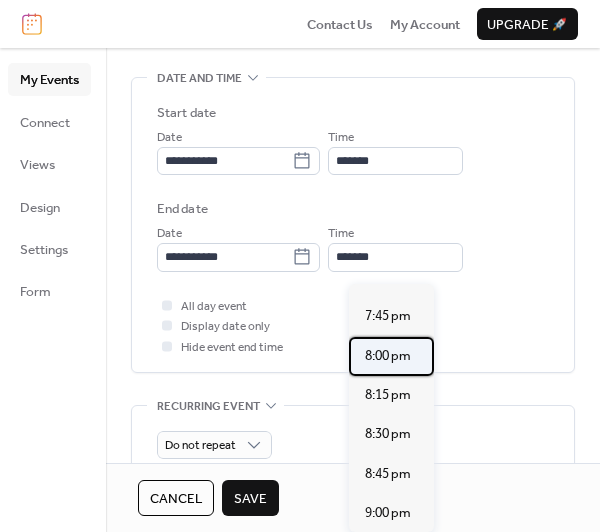click on "8:00 pm" at bounding box center [388, 356] 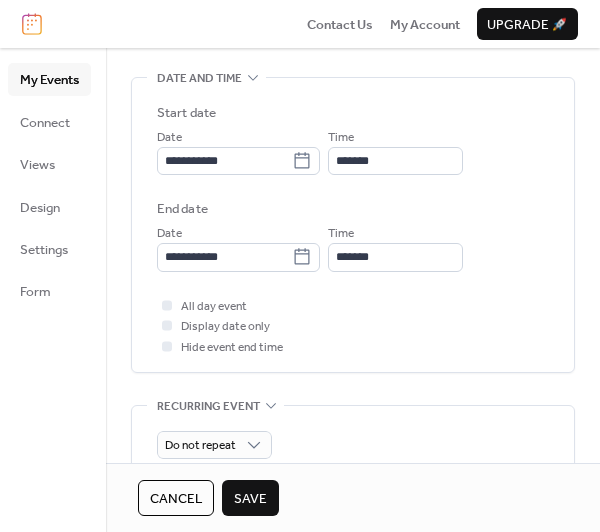 click on "**********" at bounding box center [353, 230] 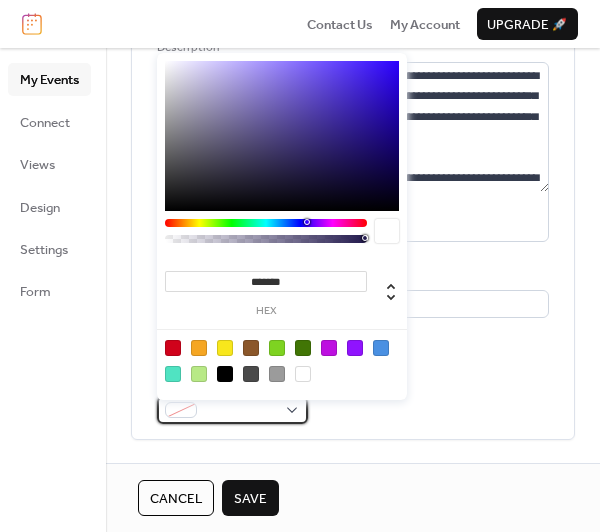 click at bounding box center (232, 410) 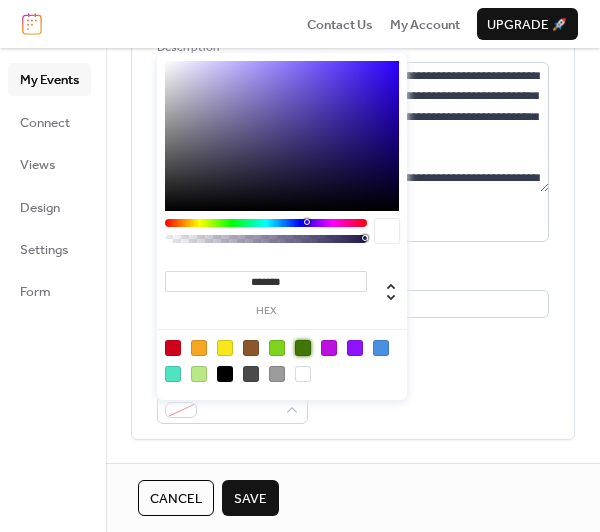 click at bounding box center [303, 348] 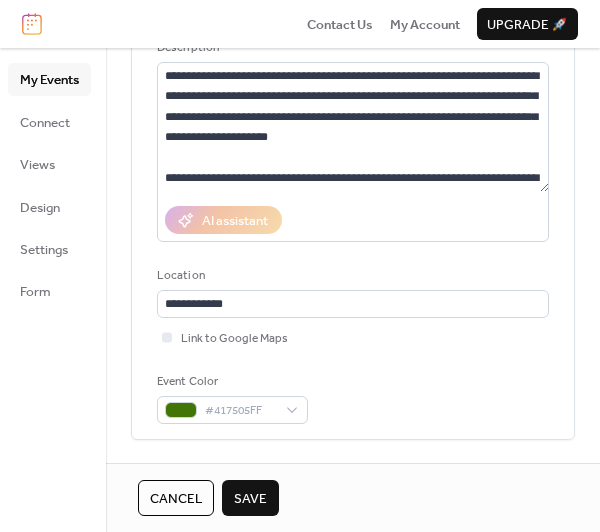 click on "**********" at bounding box center [353, 199] 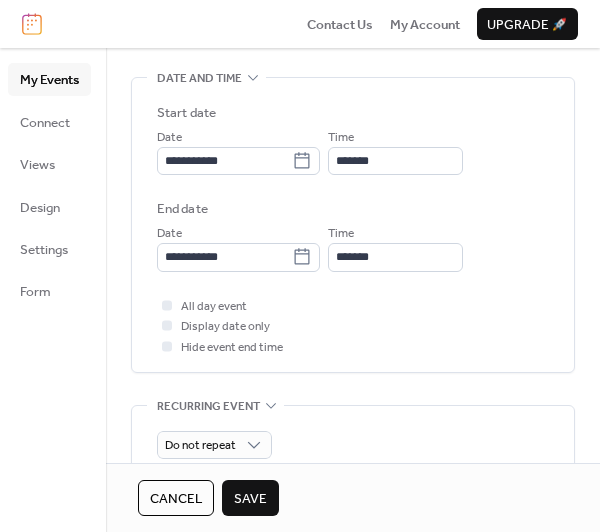 scroll, scrollTop: 999, scrollLeft: 0, axis: vertical 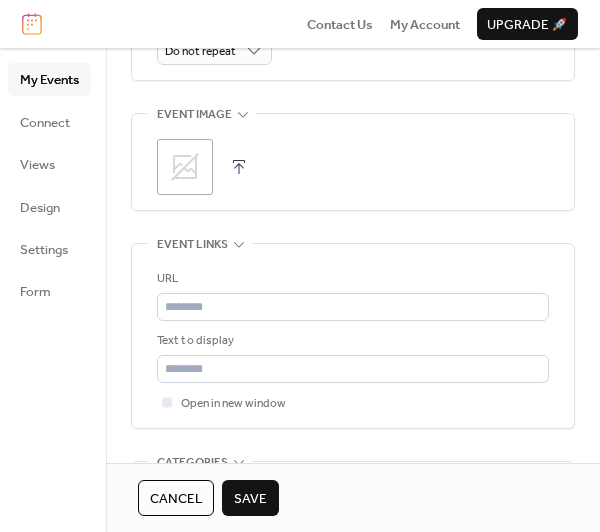click 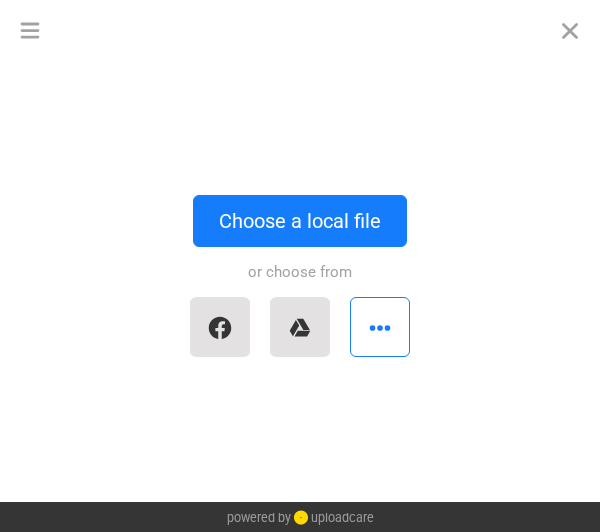 scroll, scrollTop: 0, scrollLeft: 84, axis: horizontal 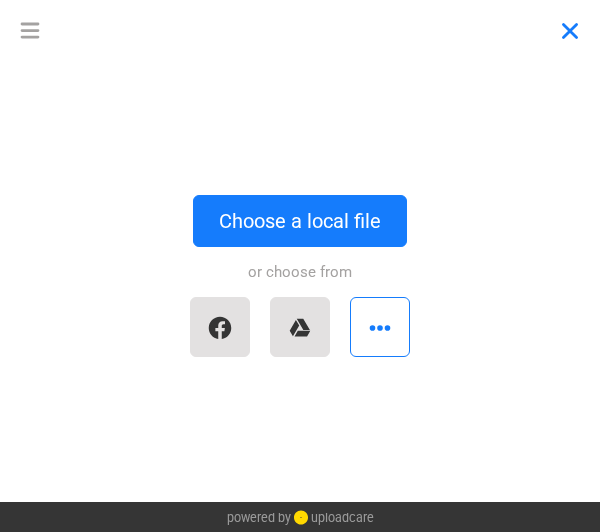 click at bounding box center (570, 30) 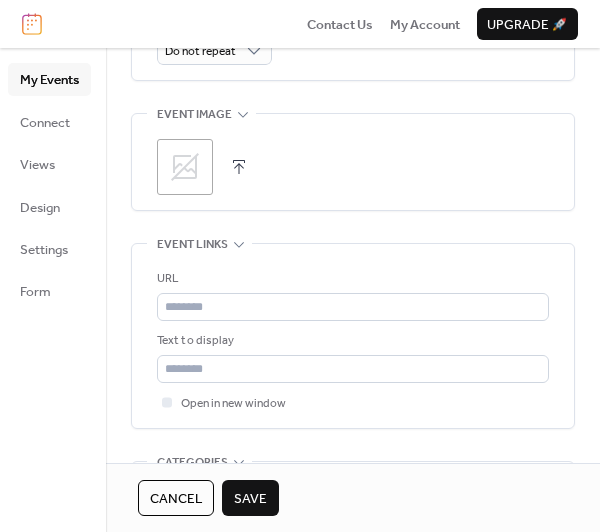 scroll, scrollTop: 0, scrollLeft: 84, axis: horizontal 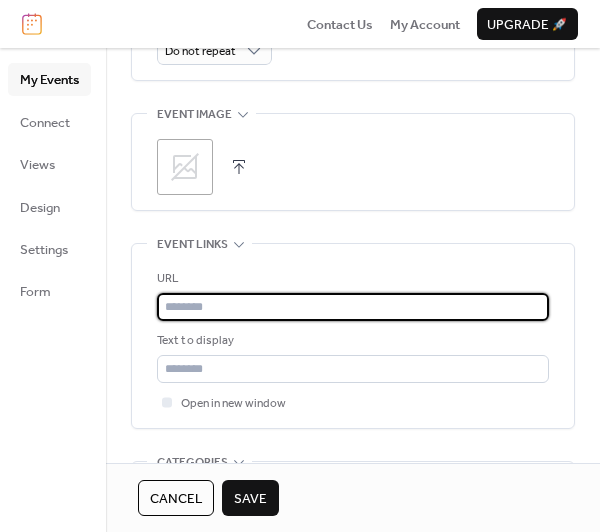 click at bounding box center [353, 307] 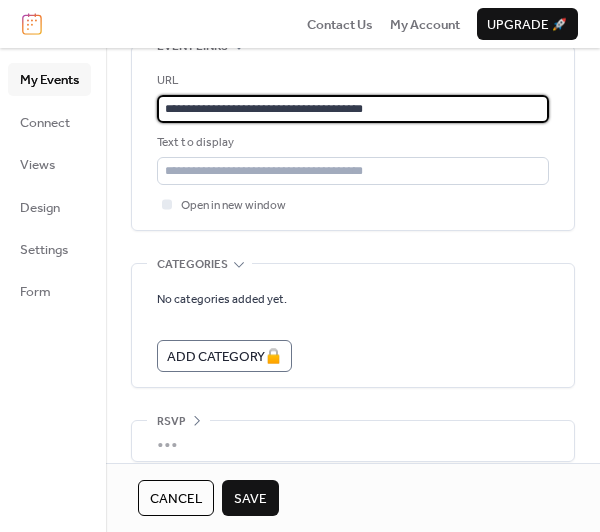 scroll, scrollTop: 1225, scrollLeft: 0, axis: vertical 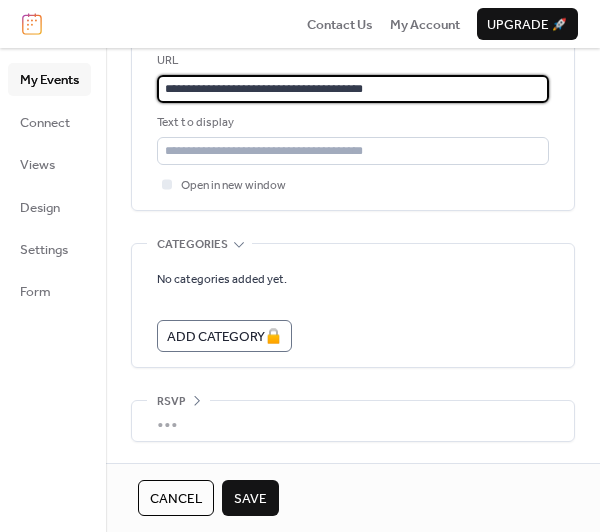 type on "**********" 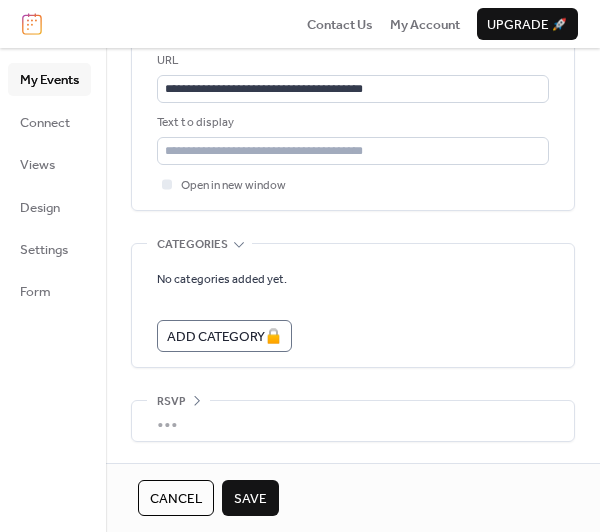 click on "Save" at bounding box center [250, 499] 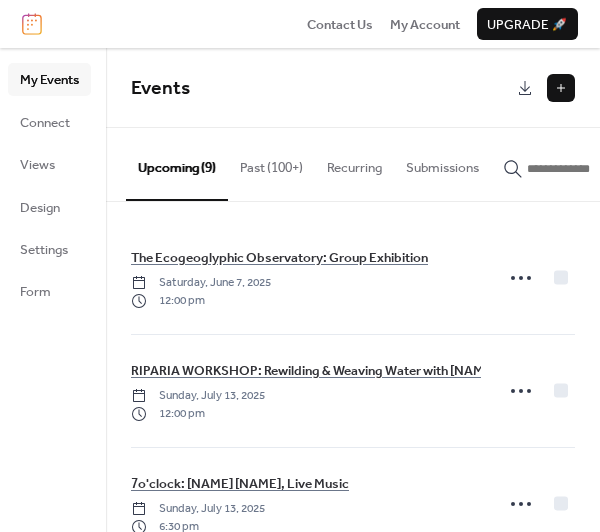 scroll, scrollTop: 310, scrollLeft: 0, axis: vertical 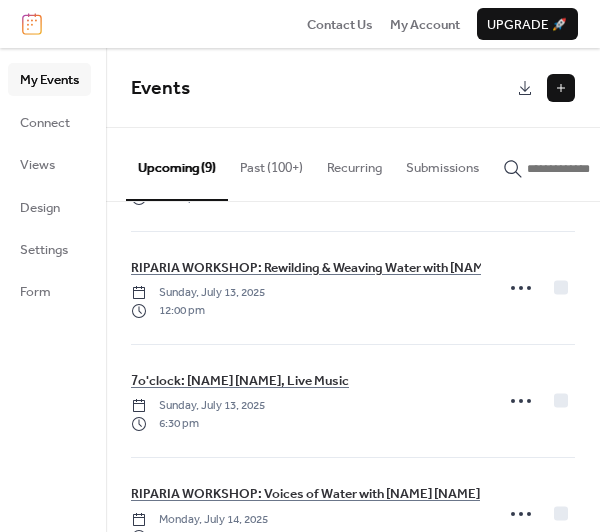 drag, startPoint x: 591, startPoint y: 286, endPoint x: 591, endPoint y: 313, distance: 27 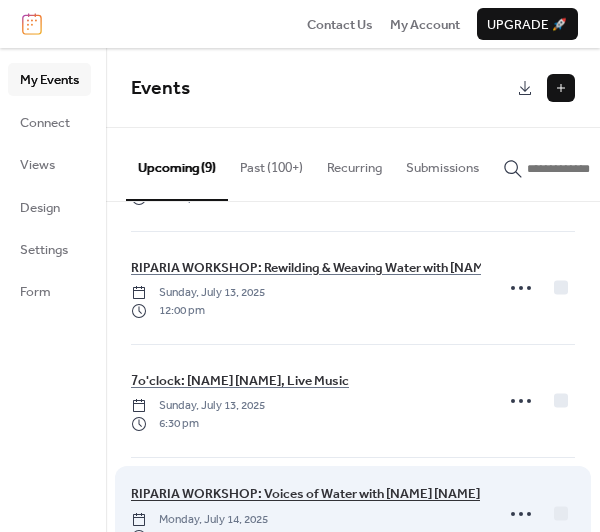 click on "RIPARIA WORKSHOP: Voices of Water with [NAME] [NAME]" at bounding box center (305, 494) 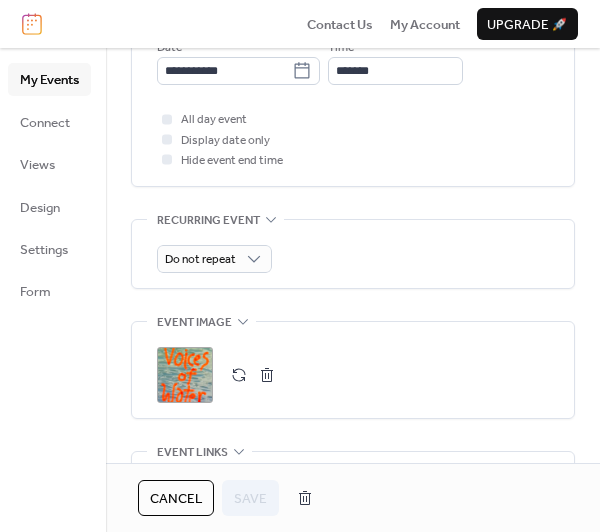 scroll, scrollTop: 1183, scrollLeft: 0, axis: vertical 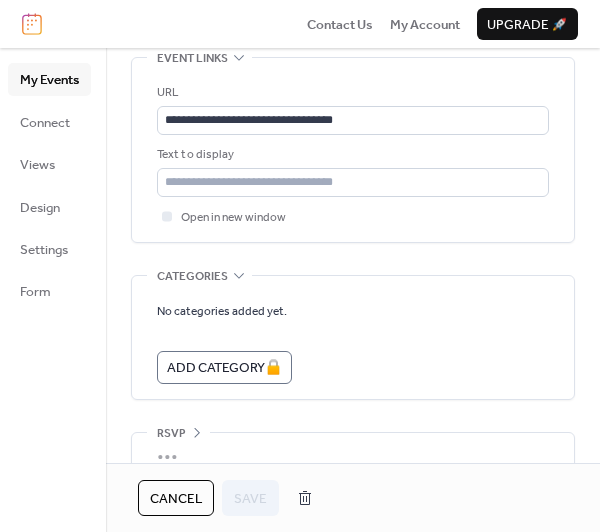 click on "Cancel" at bounding box center (176, 499) 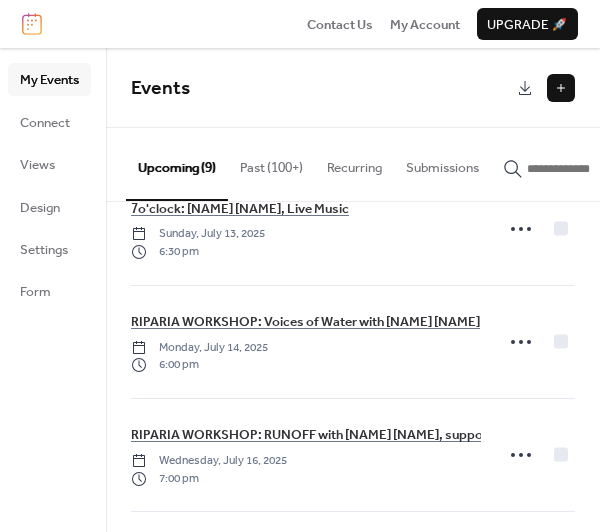 scroll, scrollTop: 310, scrollLeft: 0, axis: vertical 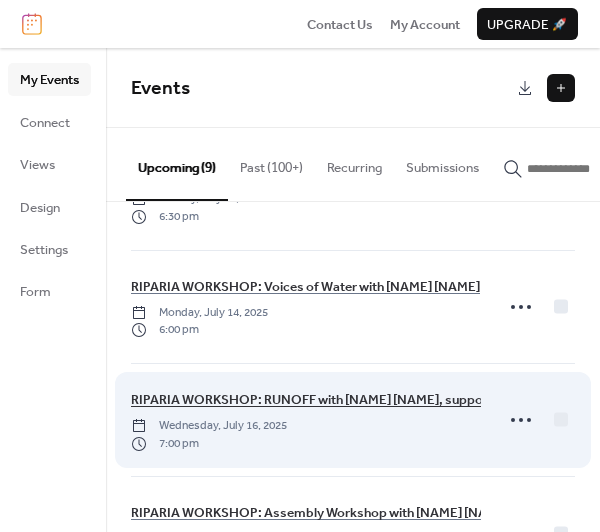 click on "RIPARIA WORKSHOP: RUNOFF with [NAME] [NAME], supported by [NAME] [NAME]" at bounding box center [376, 400] 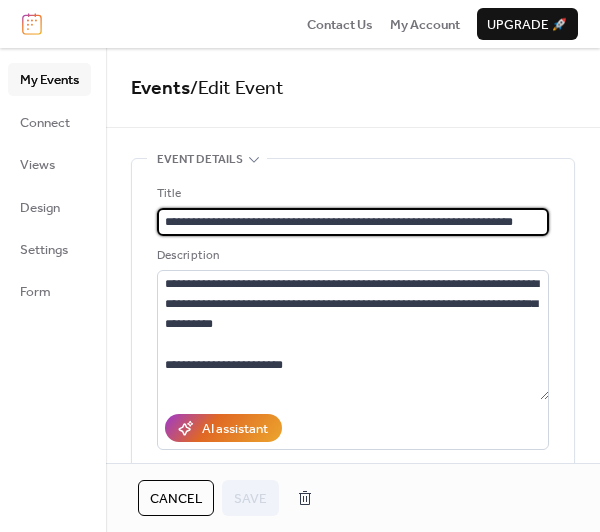 scroll, scrollTop: 0, scrollLeft: 26, axis: horizontal 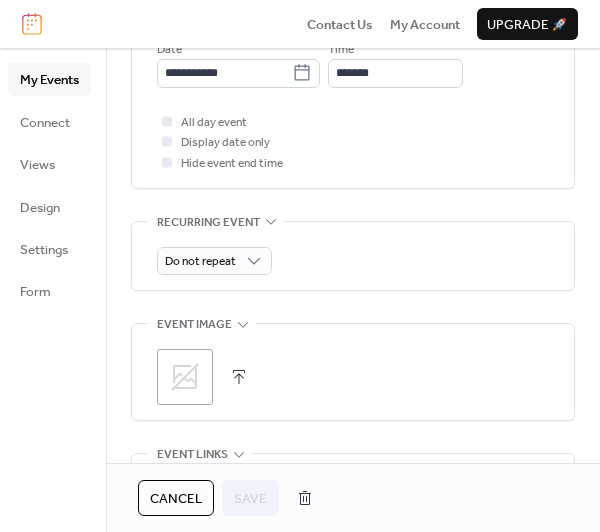click 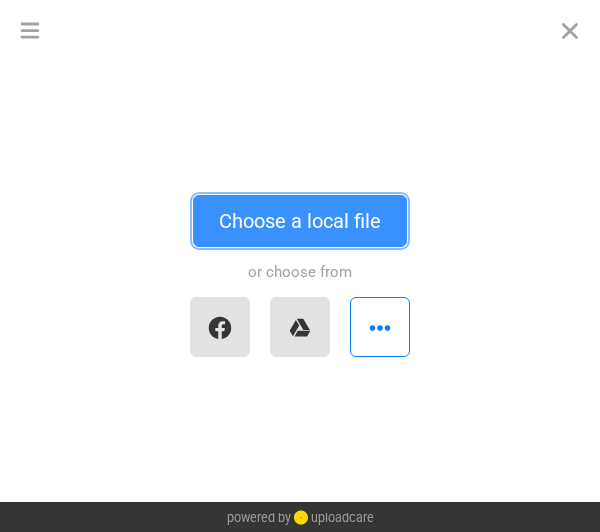 click on "Choose a local file" at bounding box center [300, 221] 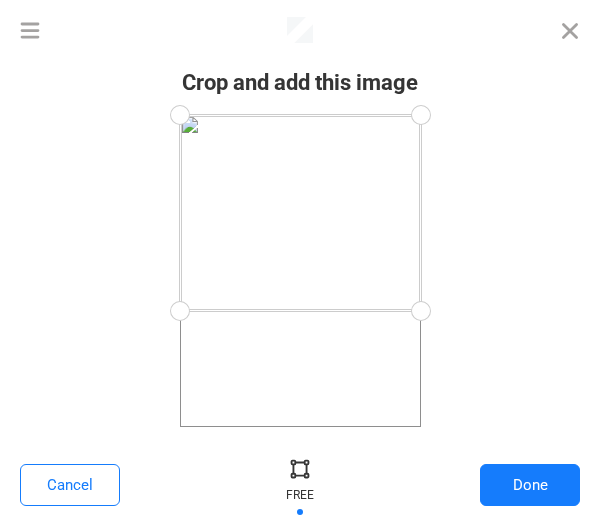 drag, startPoint x: 422, startPoint y: 429, endPoint x: 465, endPoint y: 311, distance: 125.59061 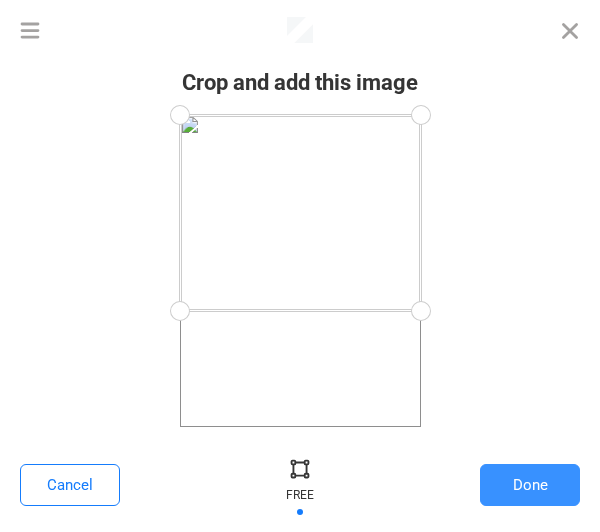 click on "Done" at bounding box center [530, 485] 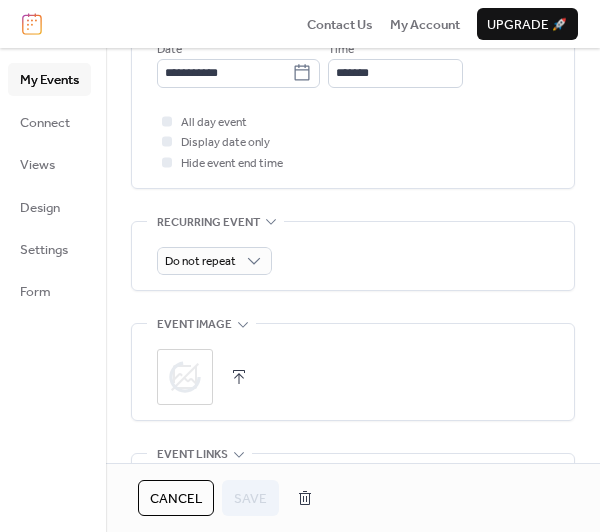 scroll, scrollTop: 0, scrollLeft: 26, axis: horizontal 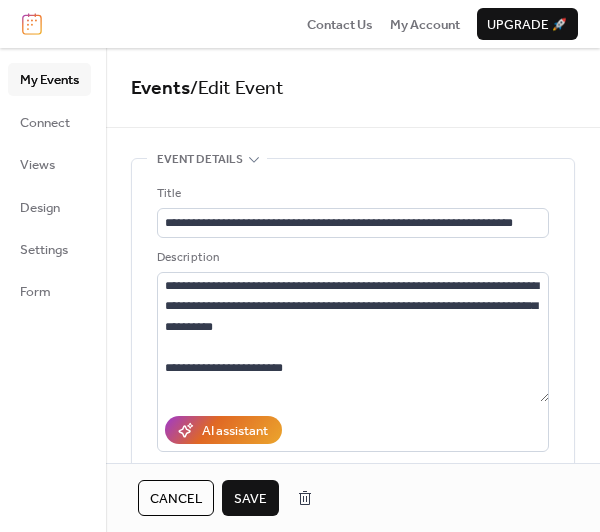 click on "Save" at bounding box center [250, 499] 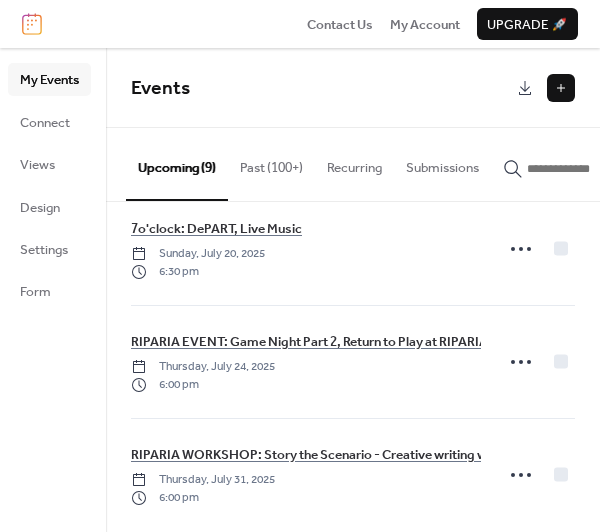 scroll, scrollTop: 724, scrollLeft: 0, axis: vertical 